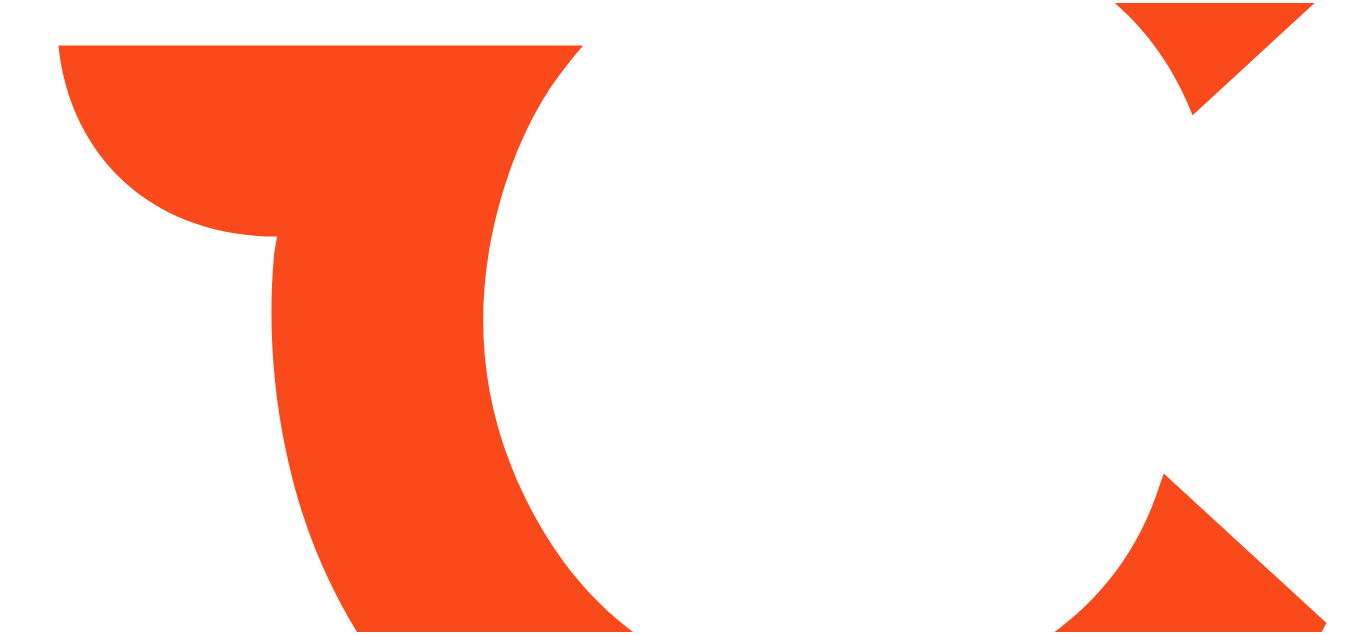 scroll, scrollTop: 0, scrollLeft: 0, axis: both 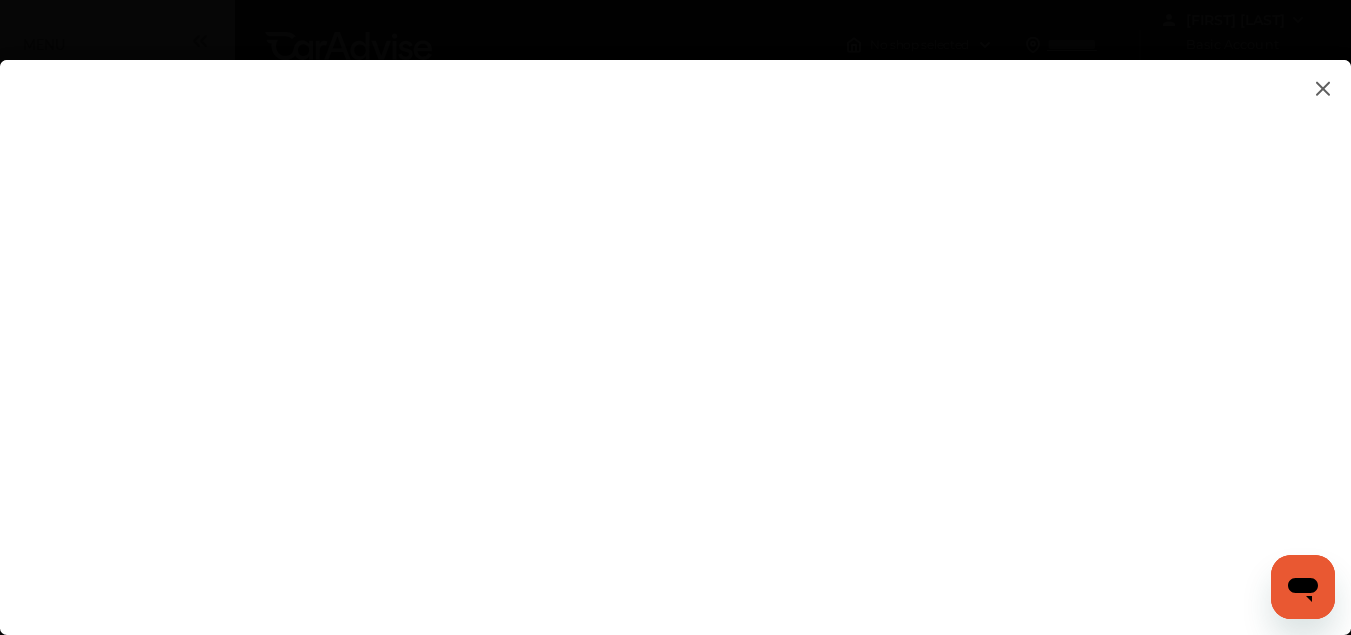 click at bounding box center [675, 327] 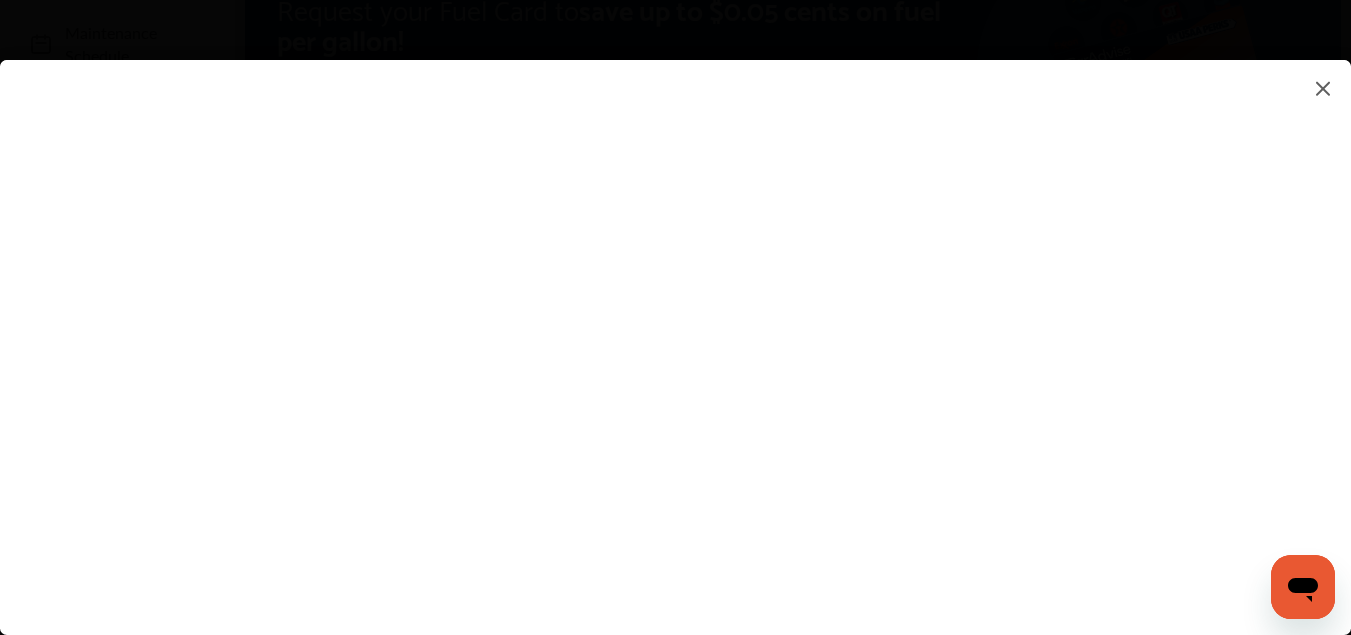 scroll, scrollTop: 226, scrollLeft: 0, axis: vertical 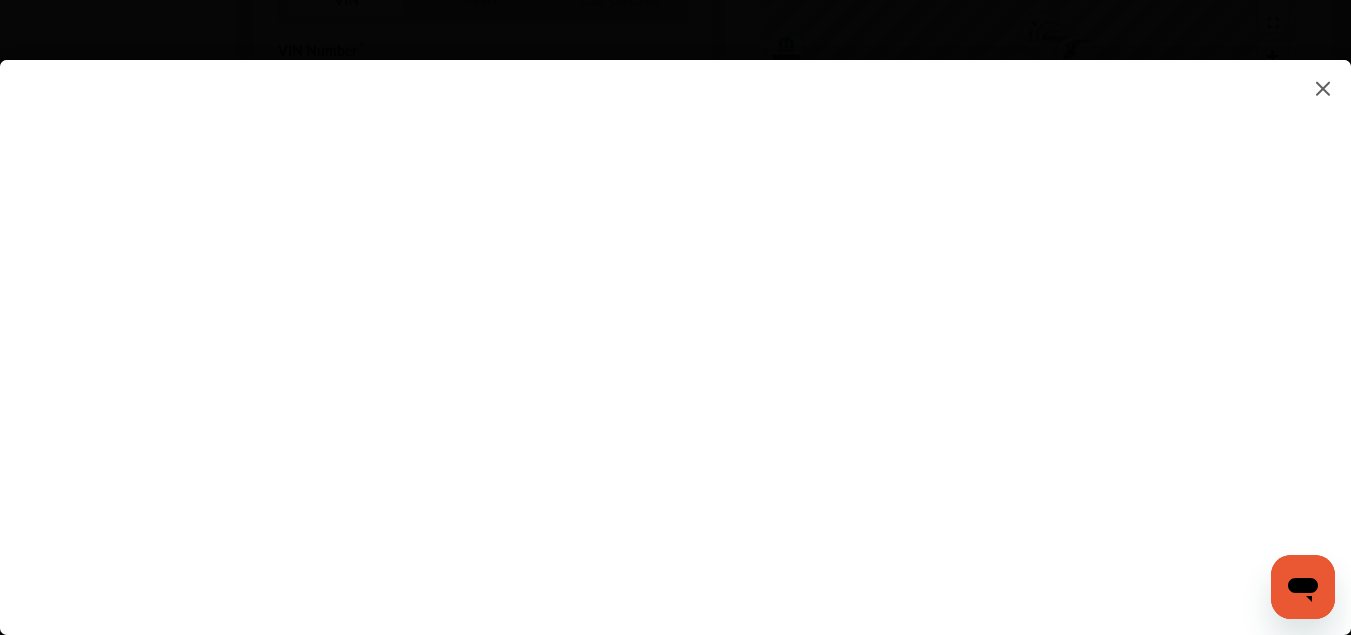 click on "**********" at bounding box center [675, 327] 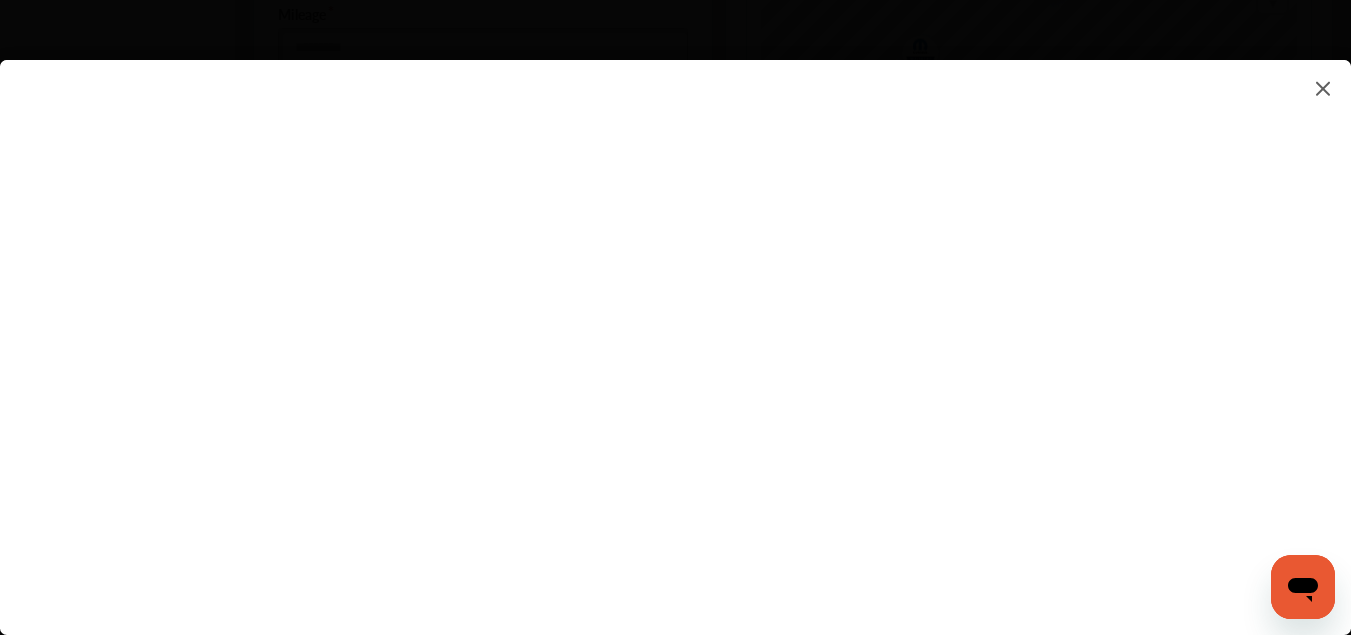 scroll, scrollTop: 844, scrollLeft: 0, axis: vertical 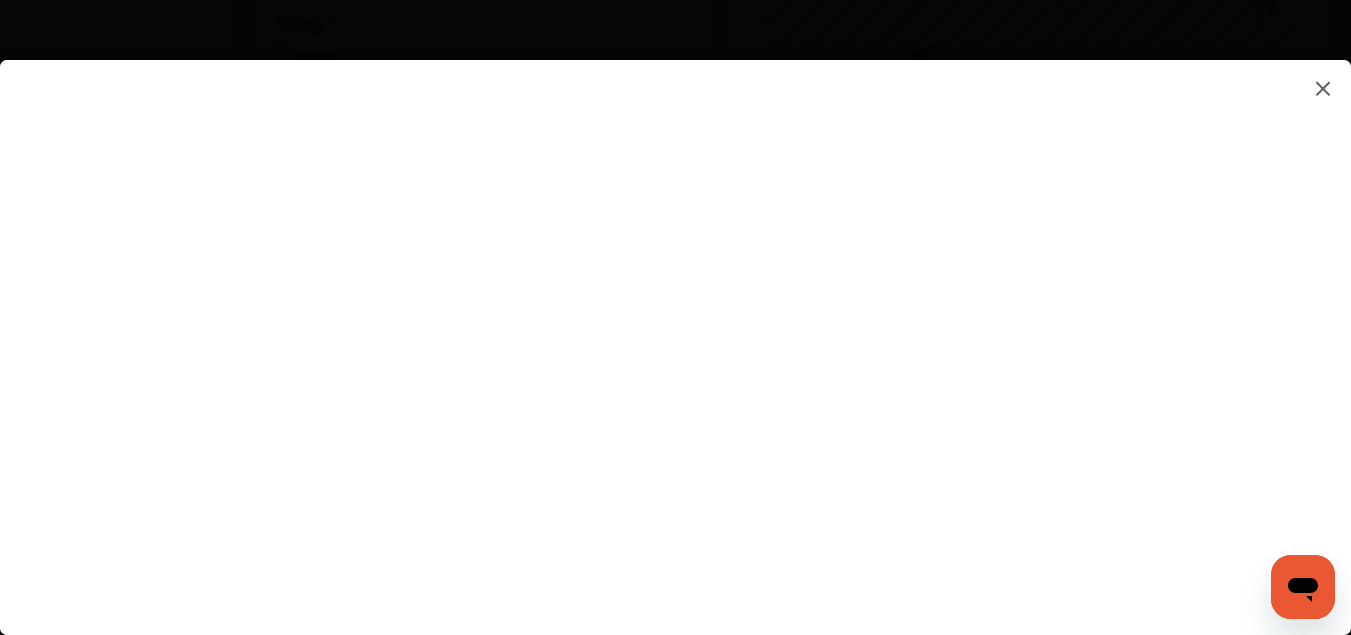 click on "Dashboard
Approvals
Maintenance Schedule
Membership Card
Fuel
Glovebox
My Garage
Invite Friends
FAQs Sign Out Close Menu Open Menu MENU
Dashboard
Fuel
Approvals
Maintenance Schedule
Membership Card
Glovebox
My Garage
Invite Friends
FAQs No shop selected No shop selected Find a shop [FIRST] [LAST] Basic   Account Upgrade Account My Account Membership Card Sign Out Always better than retail price. Search for a service Search for... All Common Services Maintenance Schedules 0 My Cart
You haven't added any services for your car yet...  Save up to 10% Today! Add Services Continue to checkout 1 Add first vehicle 2 Select Shop 3 Select Services 4 Book Appointment
Request your Fuel Card to  save up to $0.05 cents on fuel per gallon! Request now" at bounding box center (675, -527) 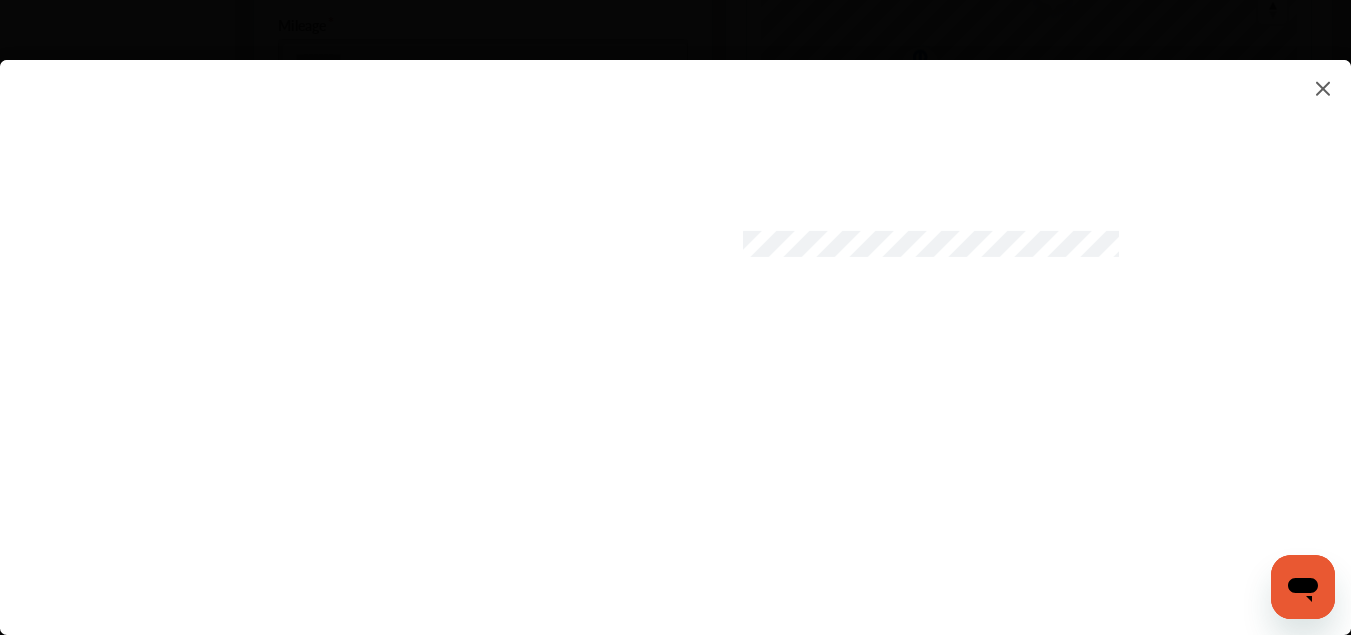 click at bounding box center (675, 327) 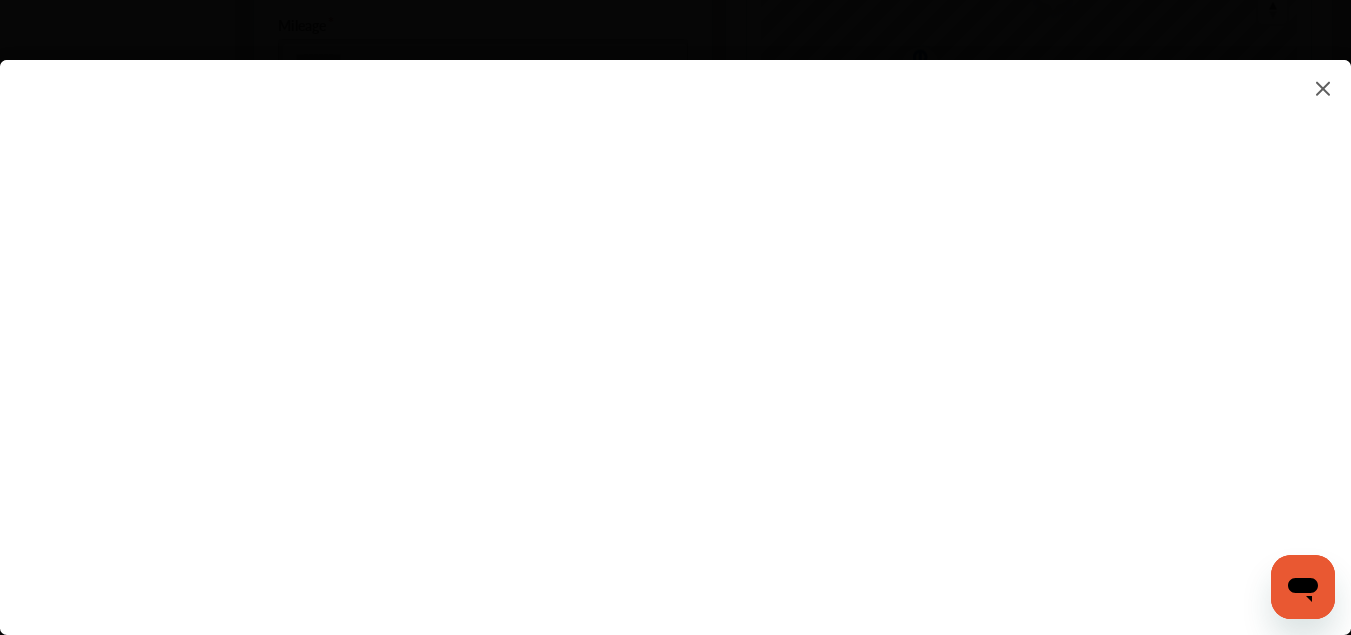click at bounding box center (675, 327) 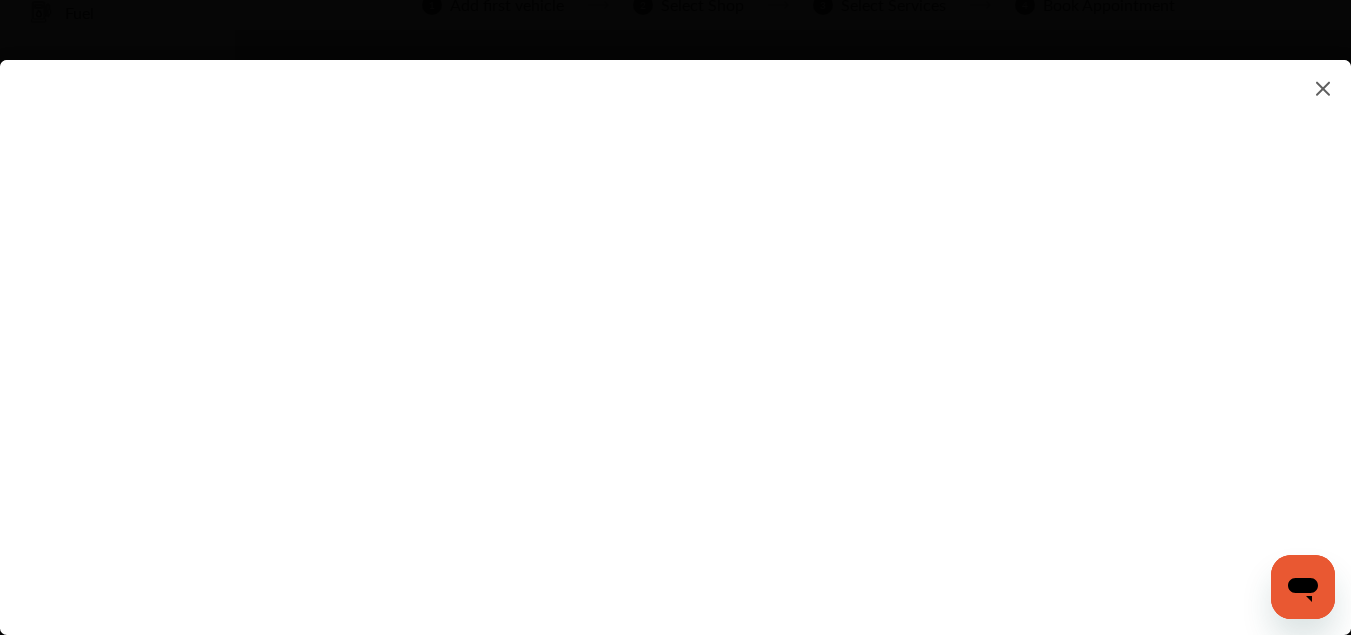 scroll, scrollTop: 83, scrollLeft: 0, axis: vertical 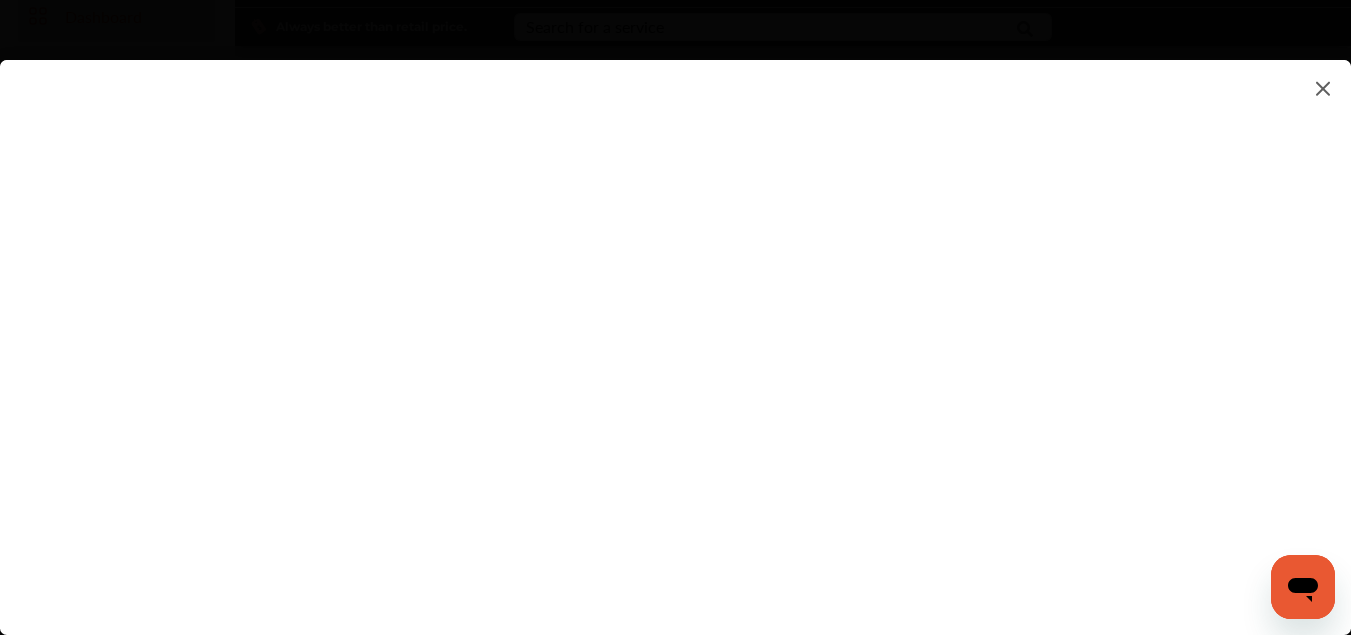 click at bounding box center [675, 327] 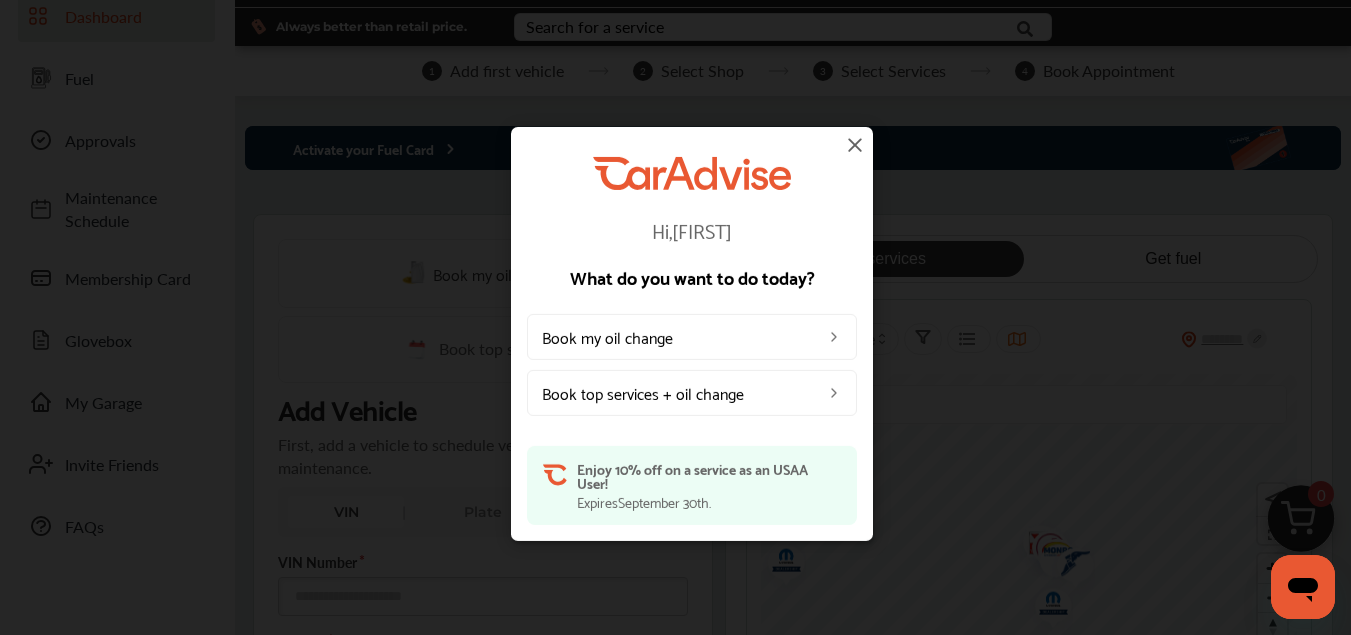 click on "Book my oil change" at bounding box center (692, 337) 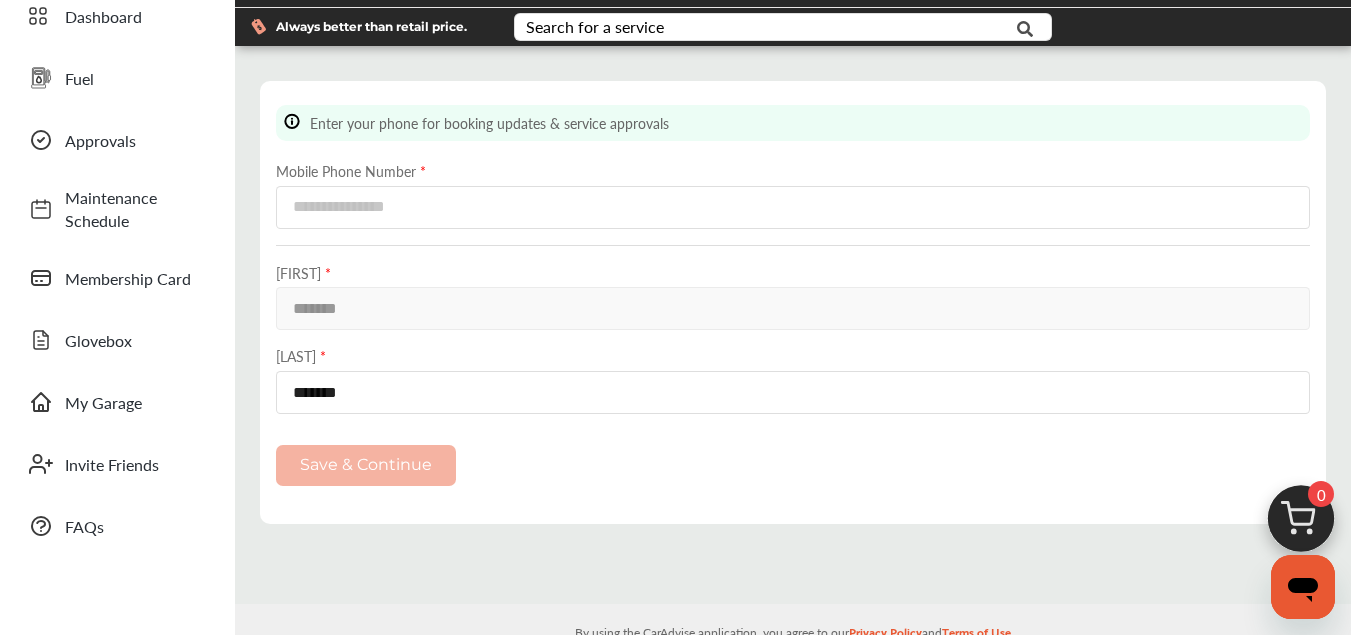 scroll, scrollTop: 0, scrollLeft: 0, axis: both 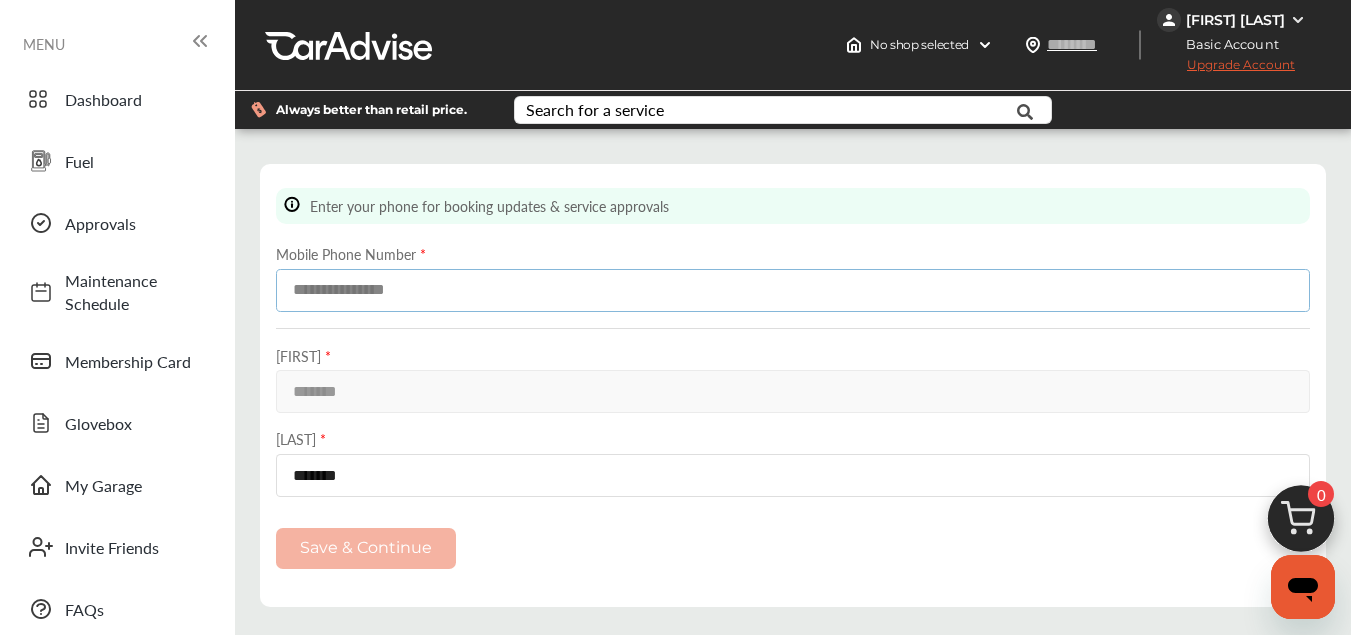 click at bounding box center (793, 290) 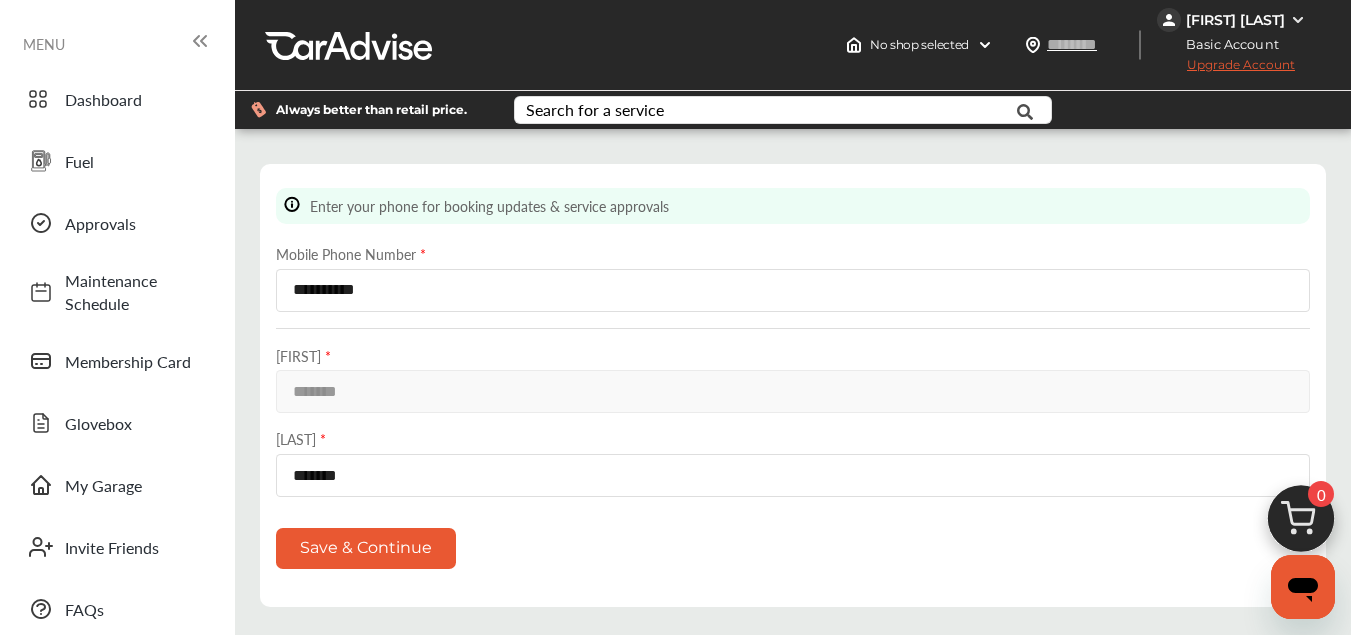 click on "Save & Continue" at bounding box center (366, 548) 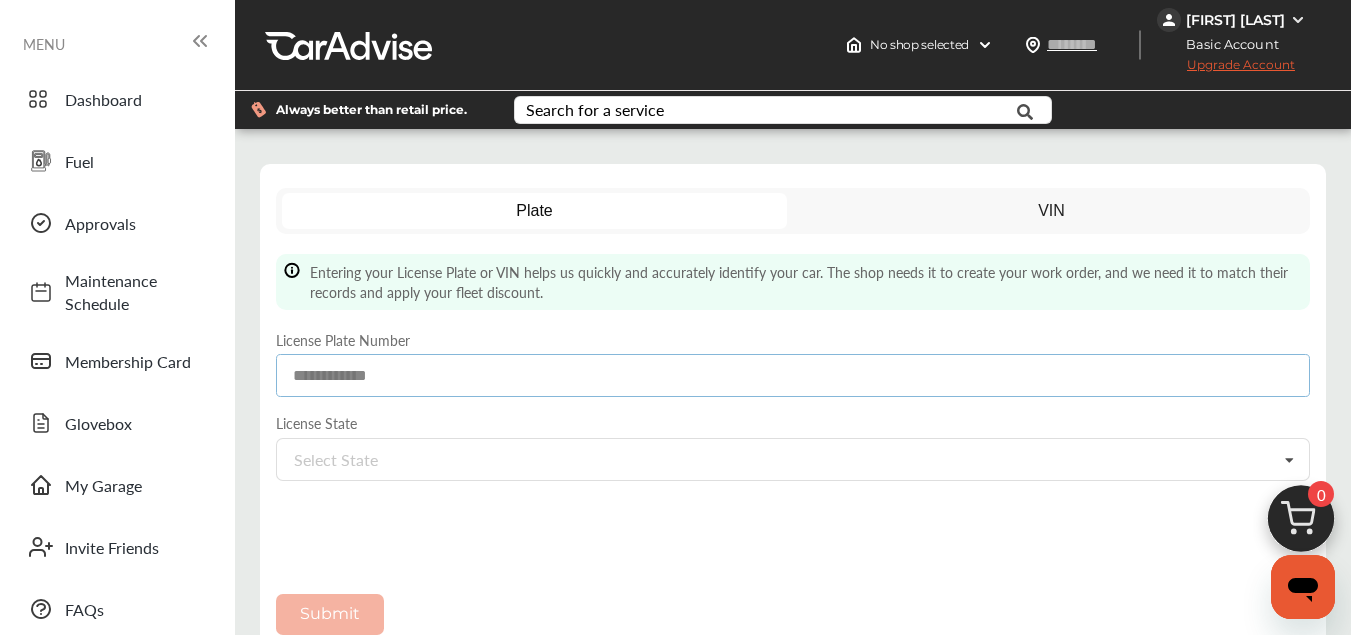 click at bounding box center (793, 375) 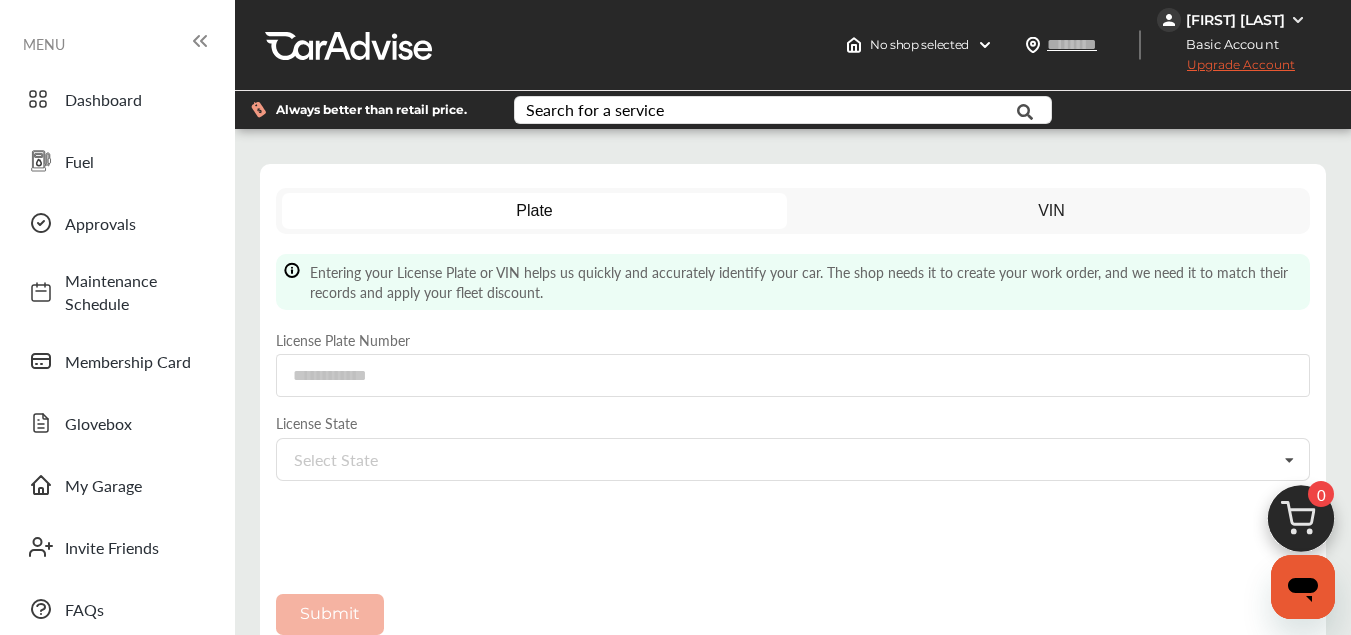 click on "[FIRST] [LAST]" at bounding box center (1235, 20) 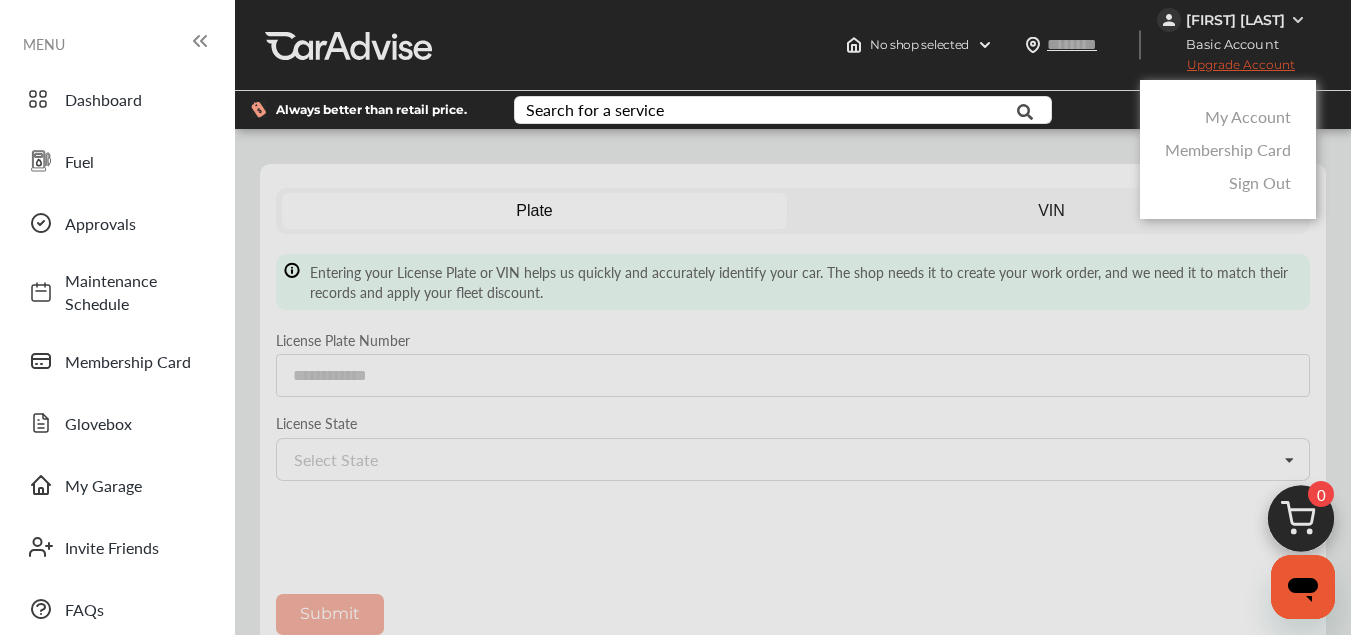click on "My Account" at bounding box center [1248, 116] 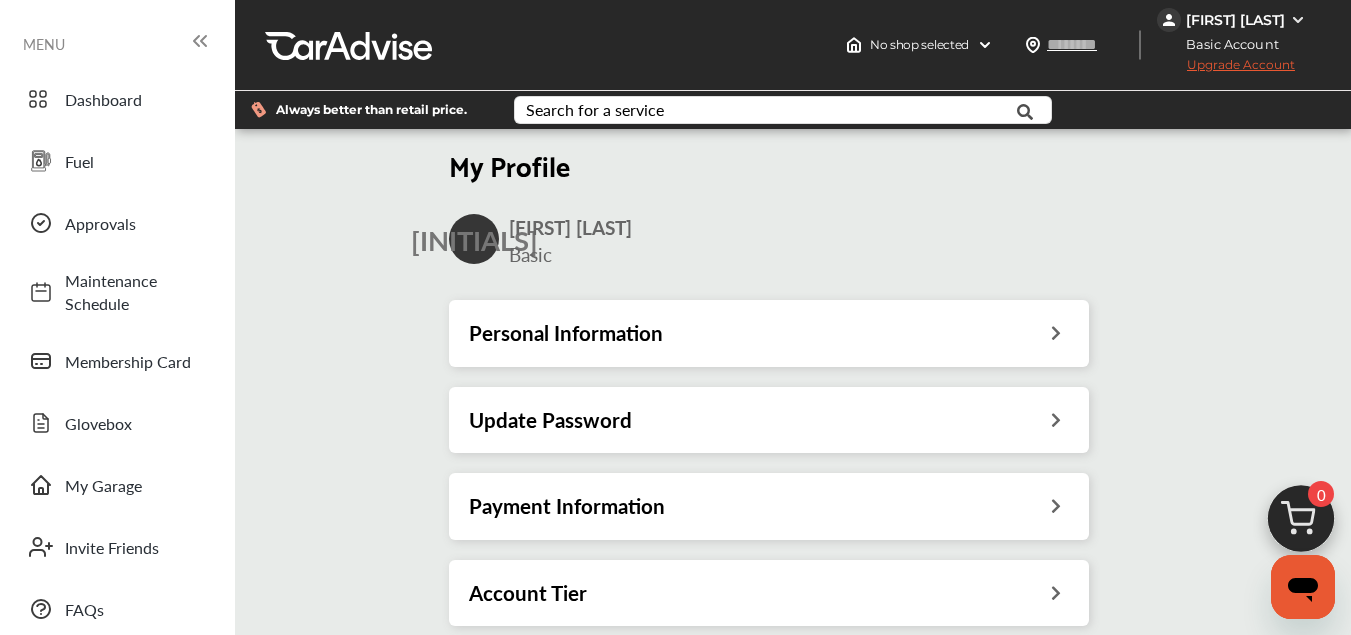 click at bounding box center (1056, 330) 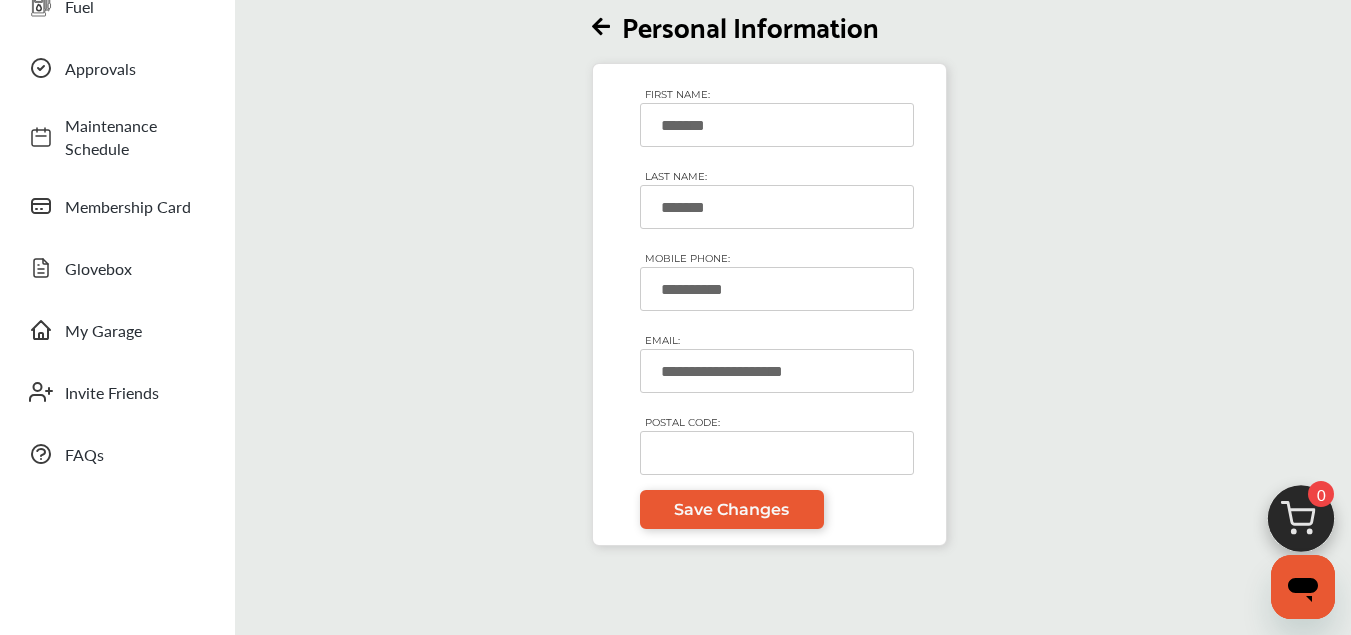 scroll, scrollTop: 169, scrollLeft: 0, axis: vertical 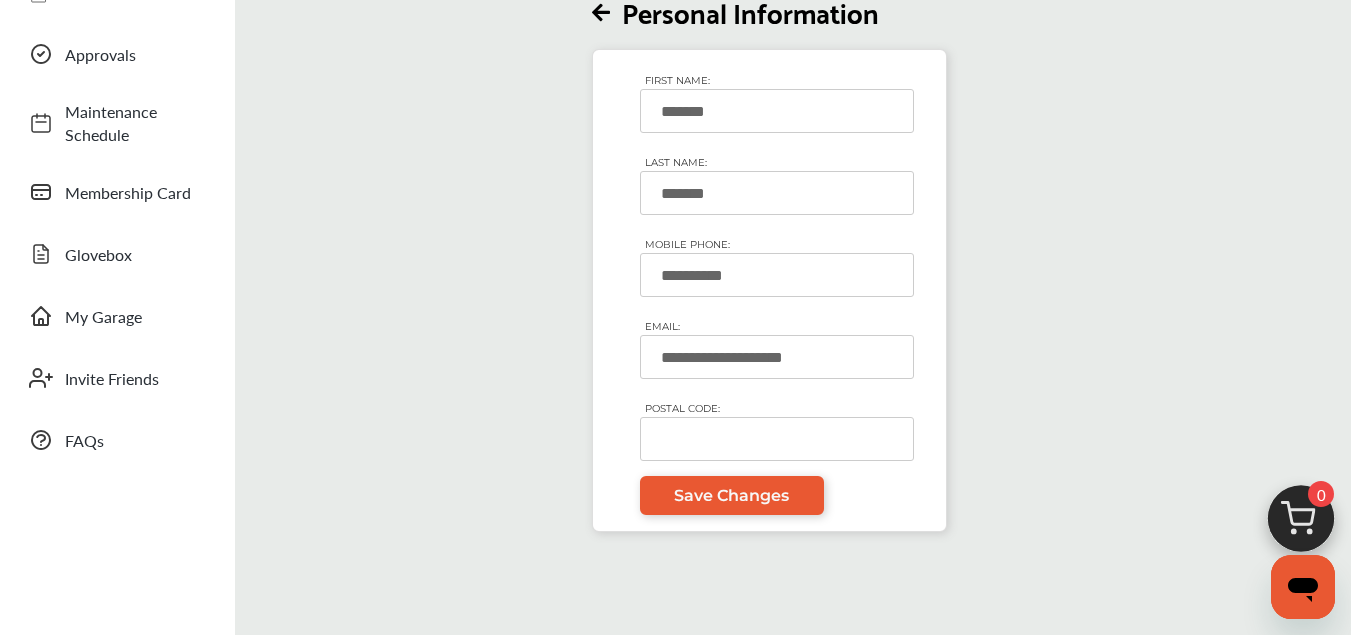 click on "POSTAL CODE:" at bounding box center [777, 439] 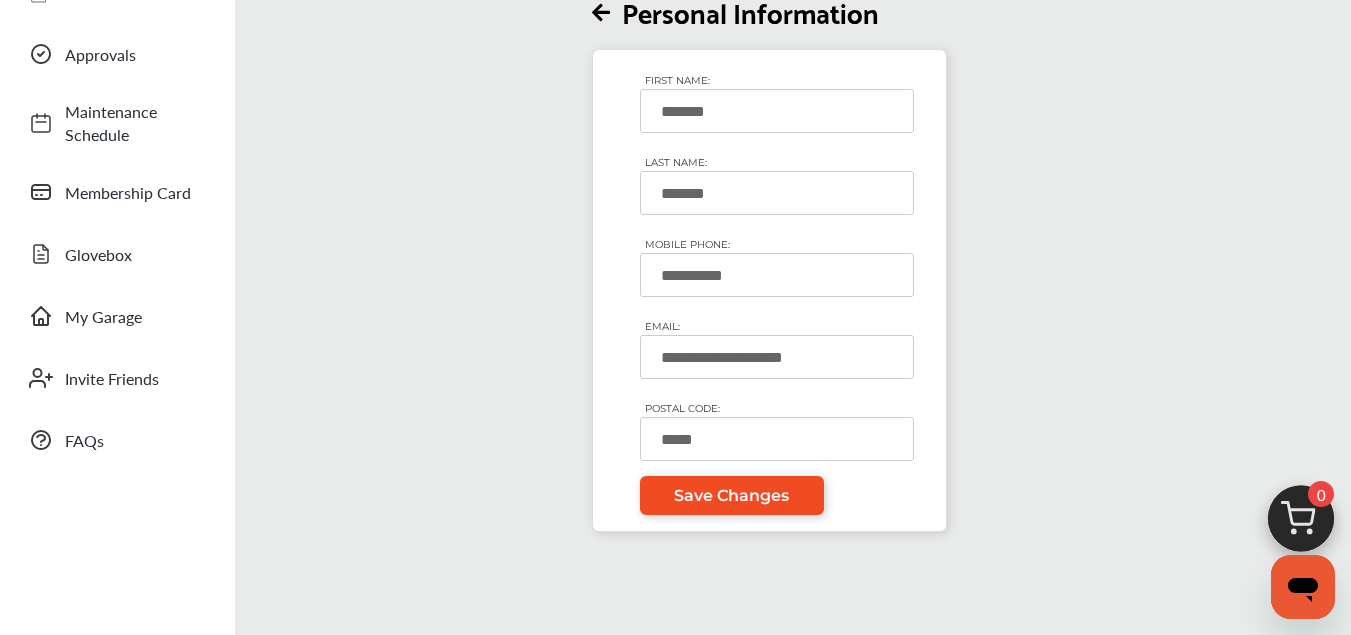 click on "Save Changes" at bounding box center (731, 495) 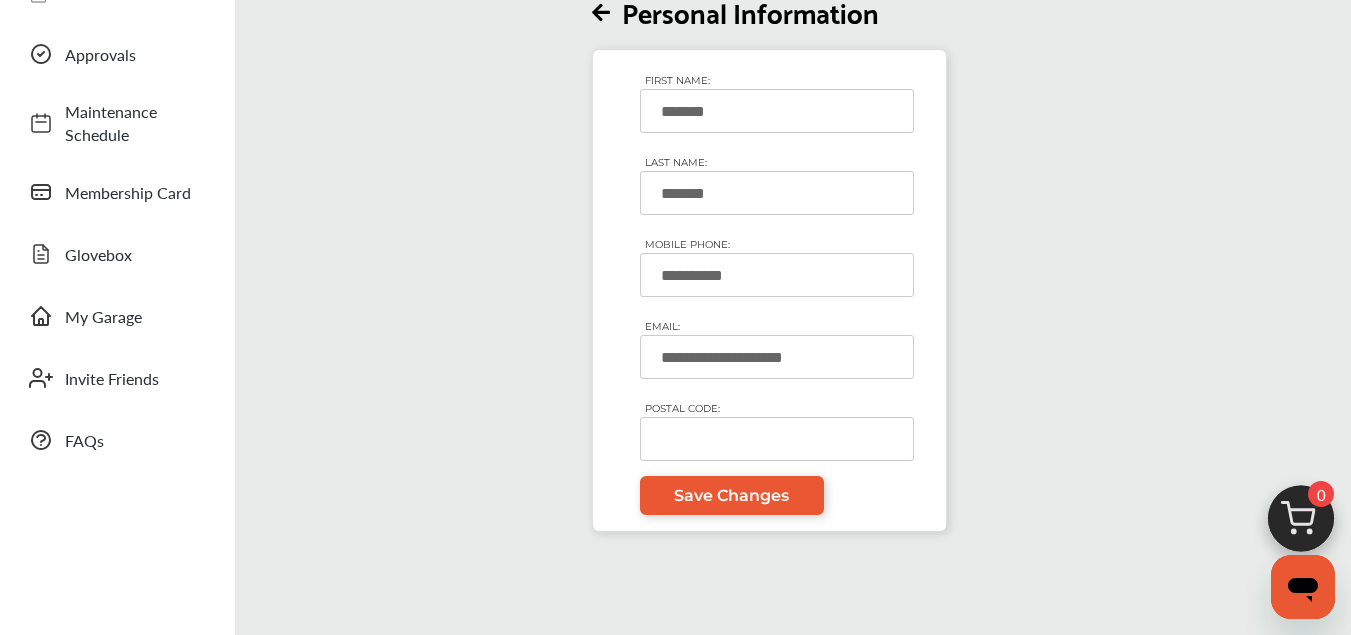 type on "*****" 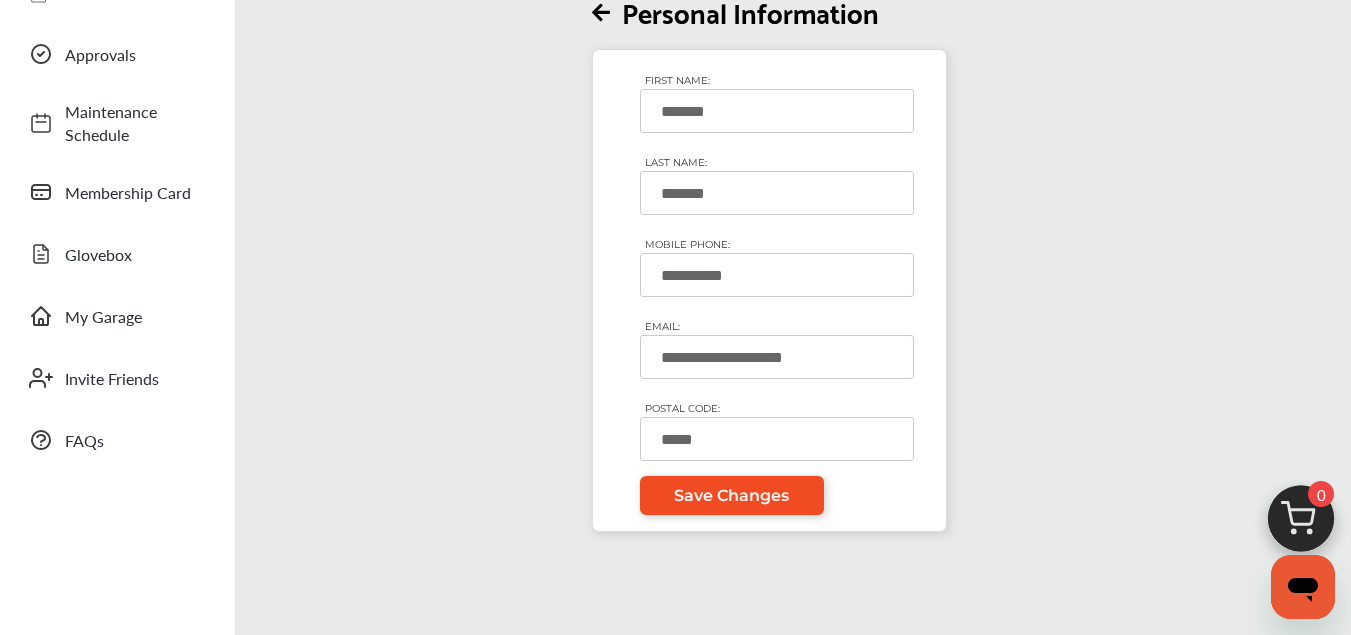click on "Save Changes" at bounding box center (731, 495) 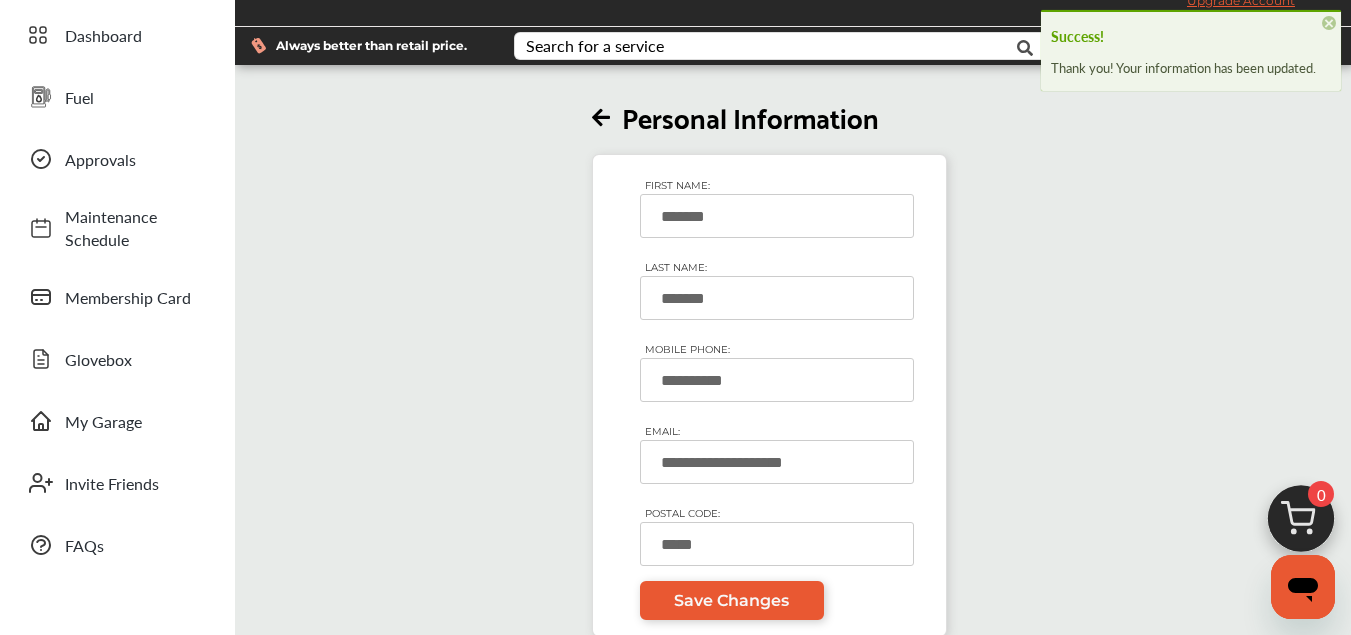 scroll, scrollTop: 0, scrollLeft: 0, axis: both 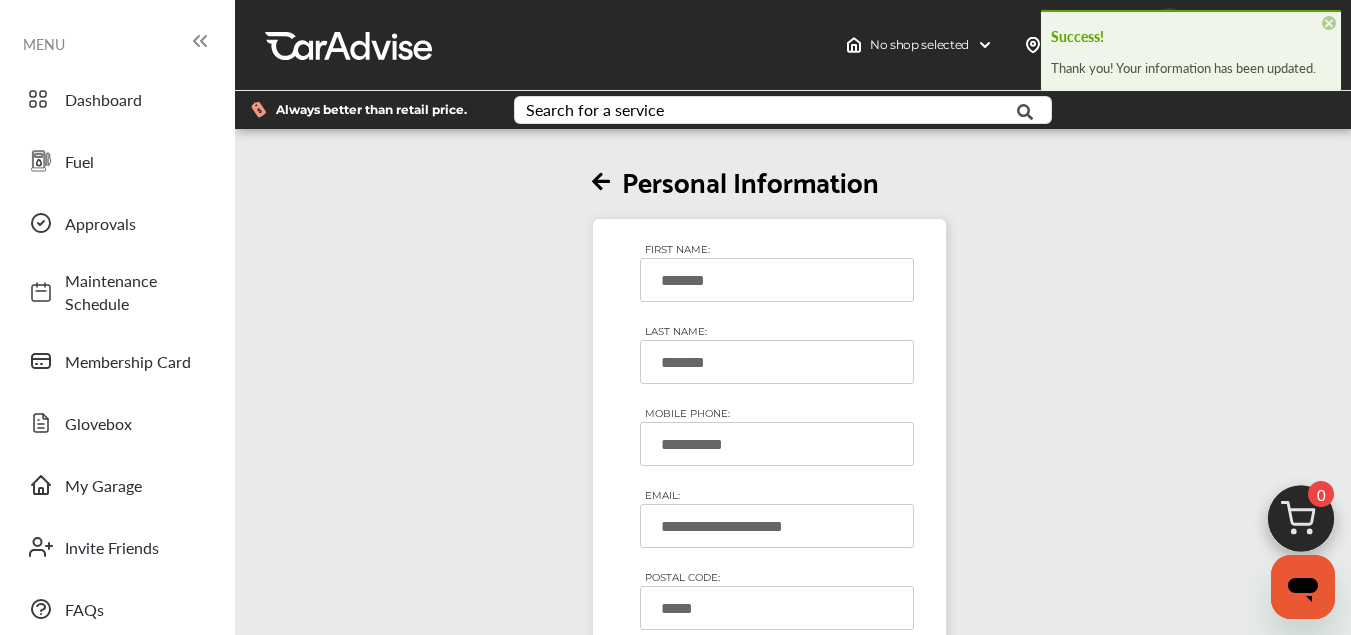 click on "×" at bounding box center [1329, 23] 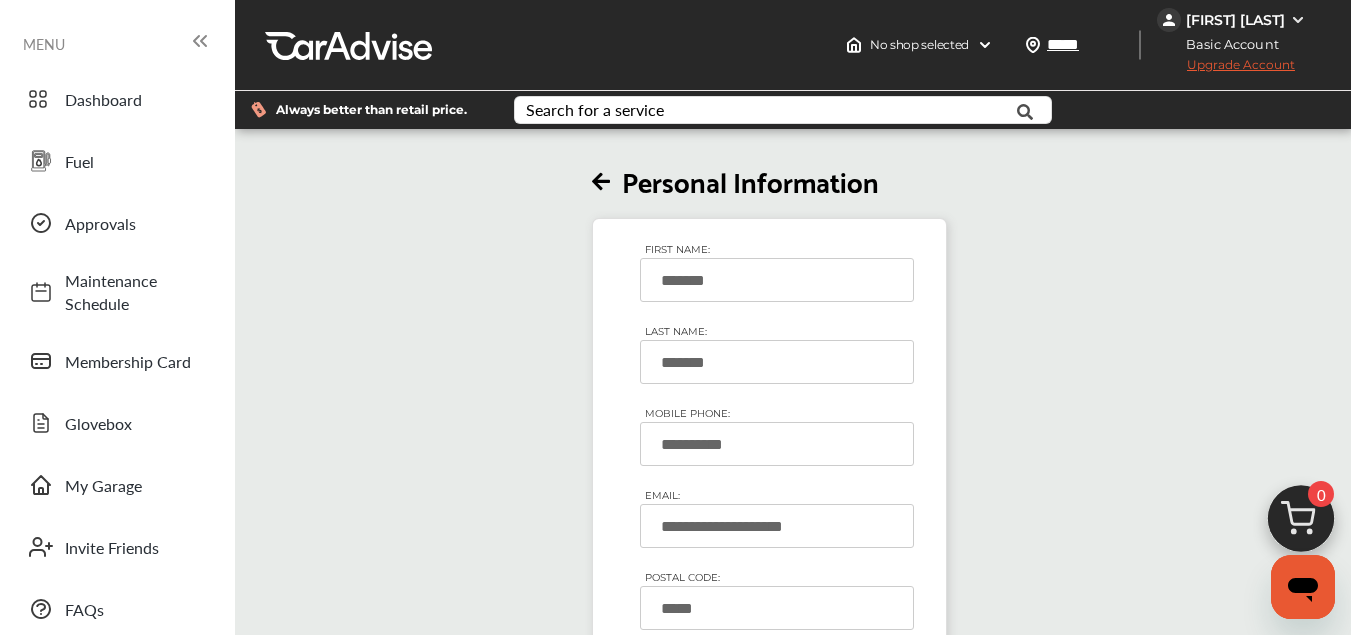 click on "[FIRST] [LAST]" at bounding box center [1235, 20] 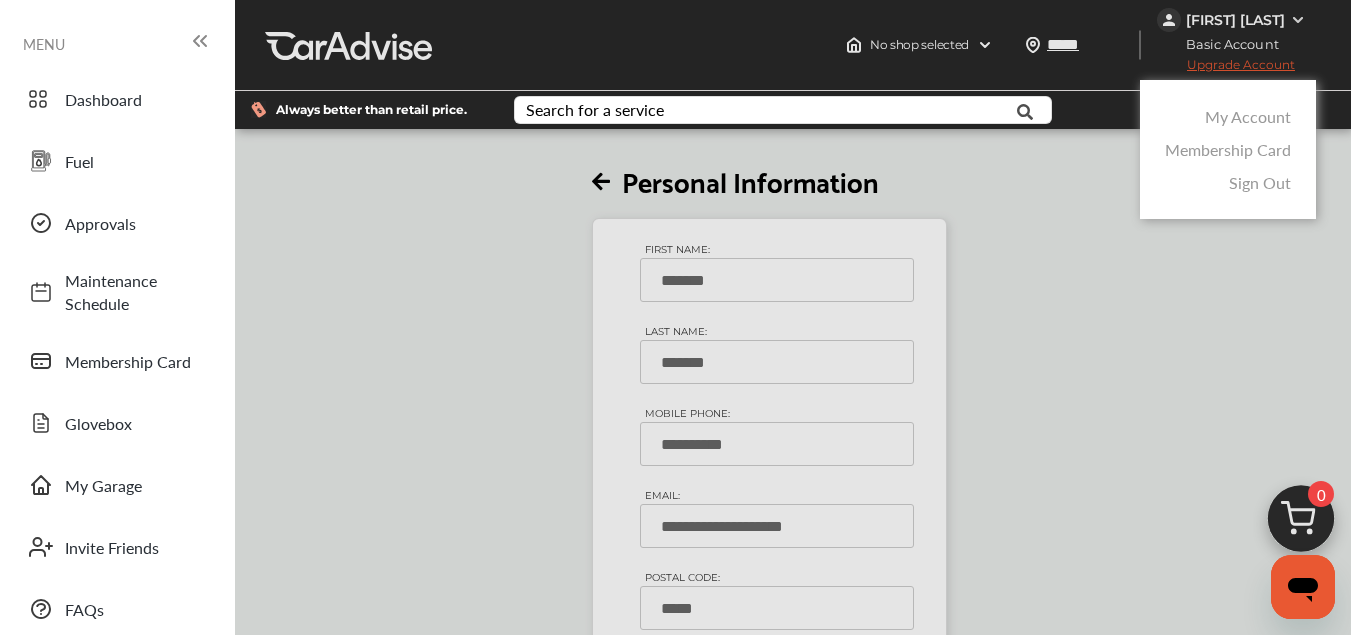 click on "My Account" at bounding box center [1248, 116] 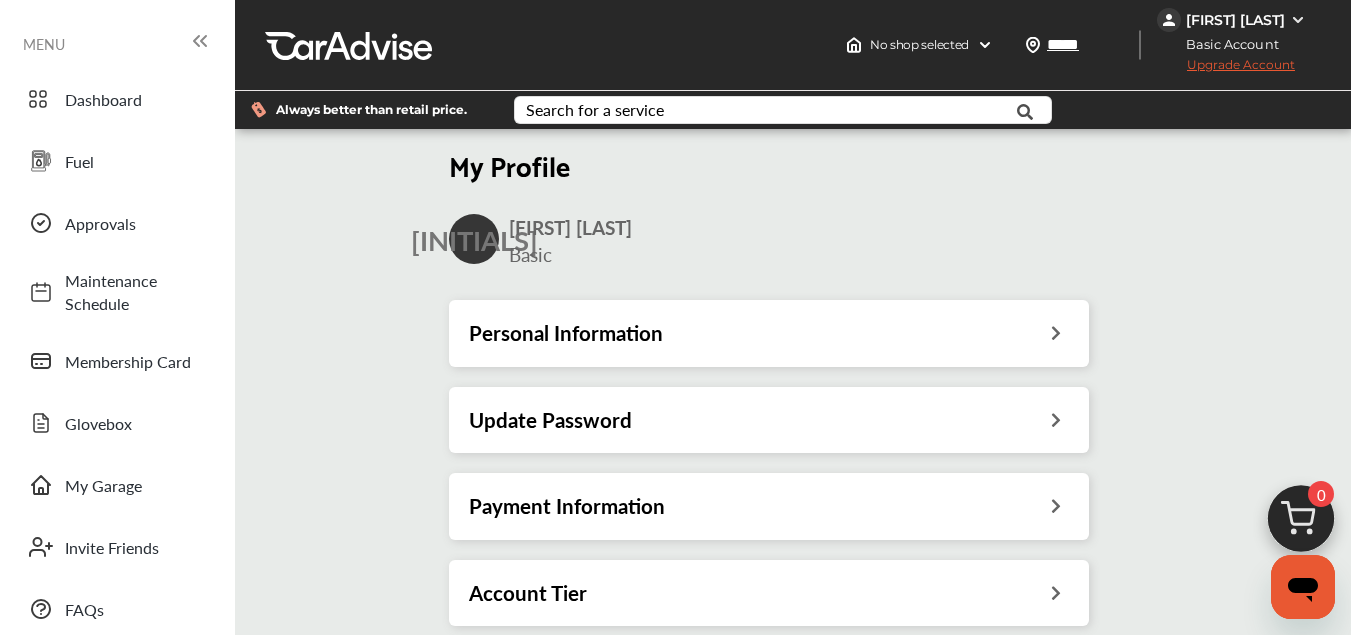 click on "Update Password" at bounding box center (769, 420) 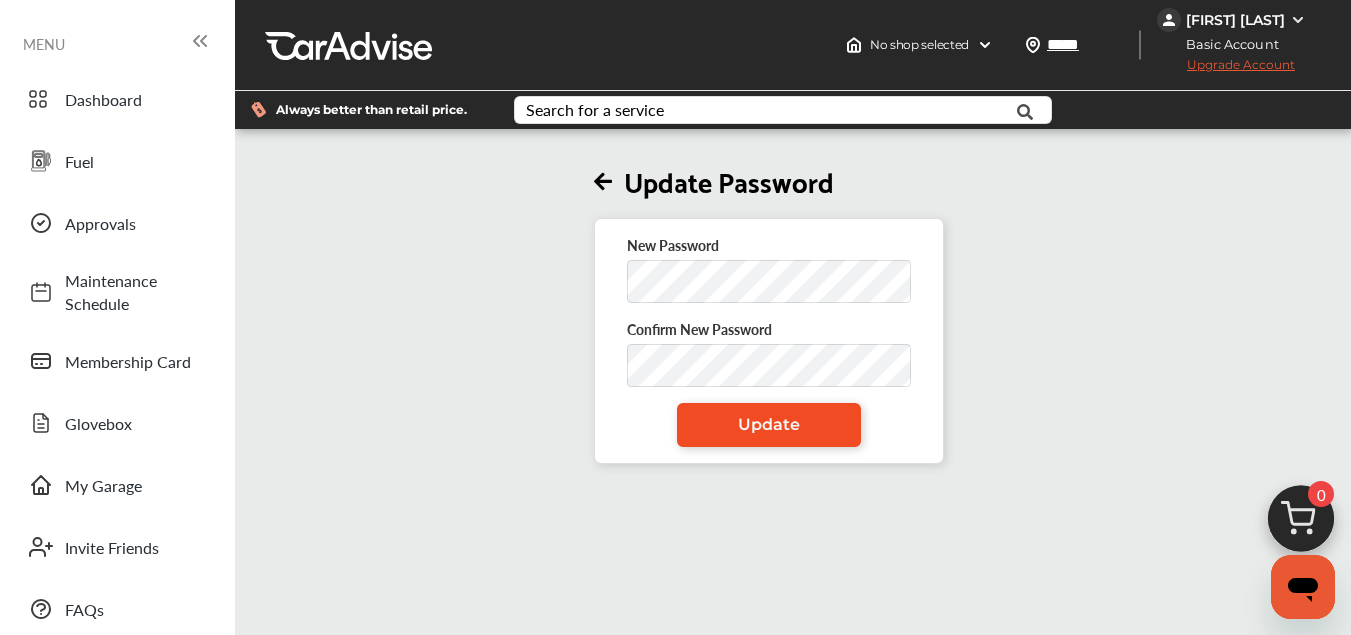 click on "Update" at bounding box center [769, 424] 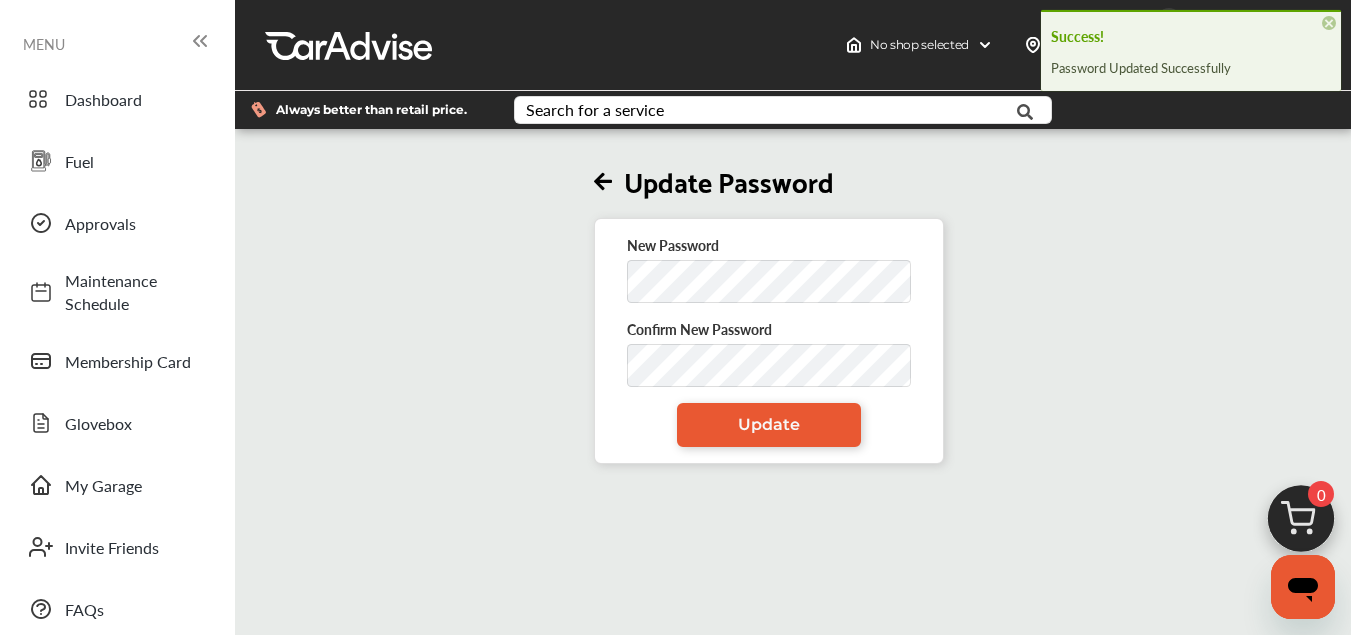 click on "×" at bounding box center (1329, 23) 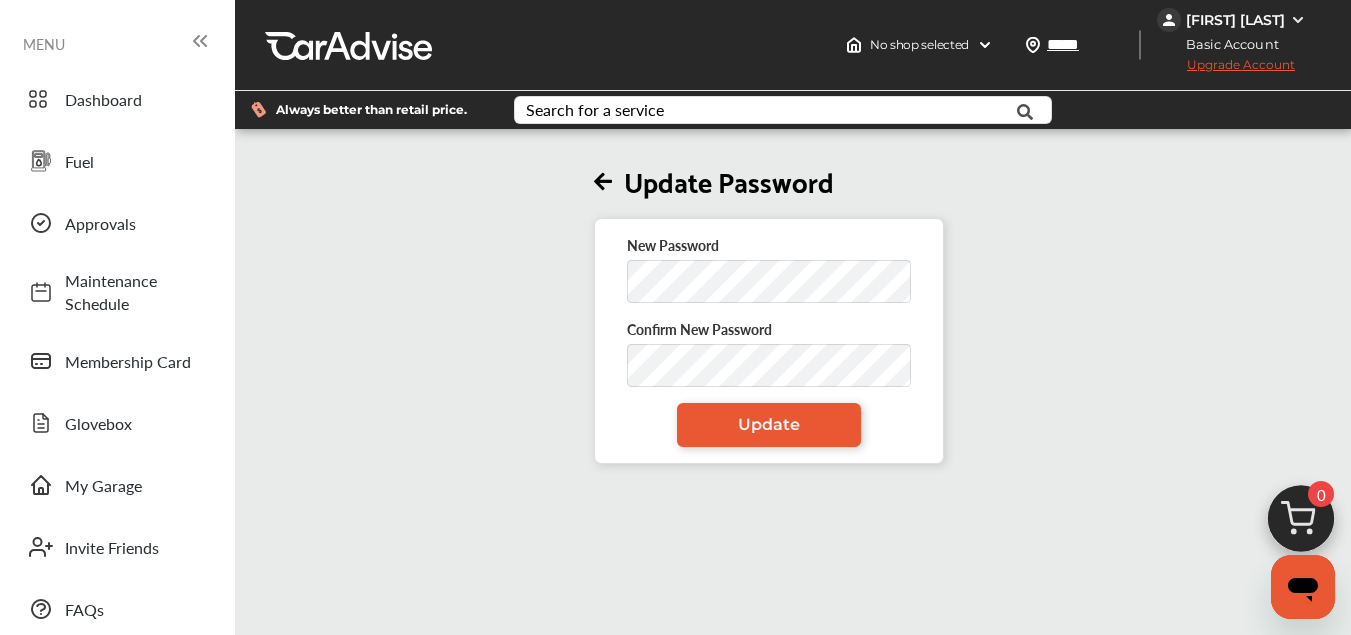 click on "[FIRST] [LAST]" at bounding box center (1235, 20) 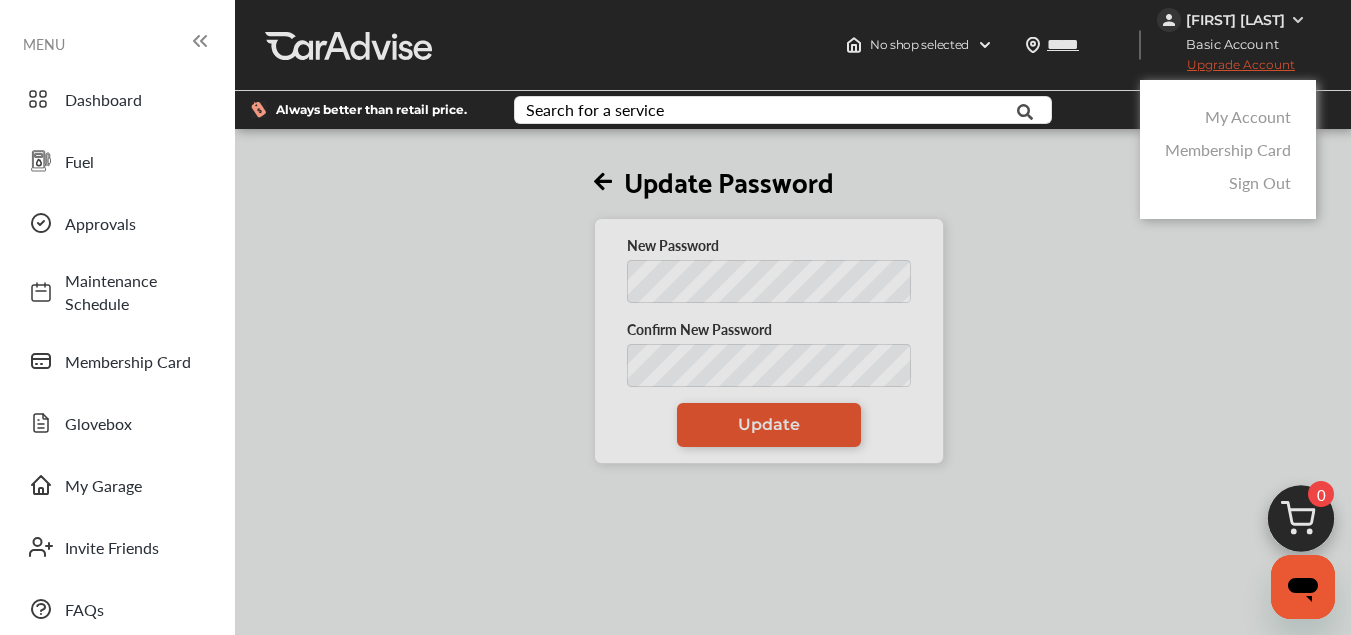 click on "My Account" at bounding box center [1248, 116] 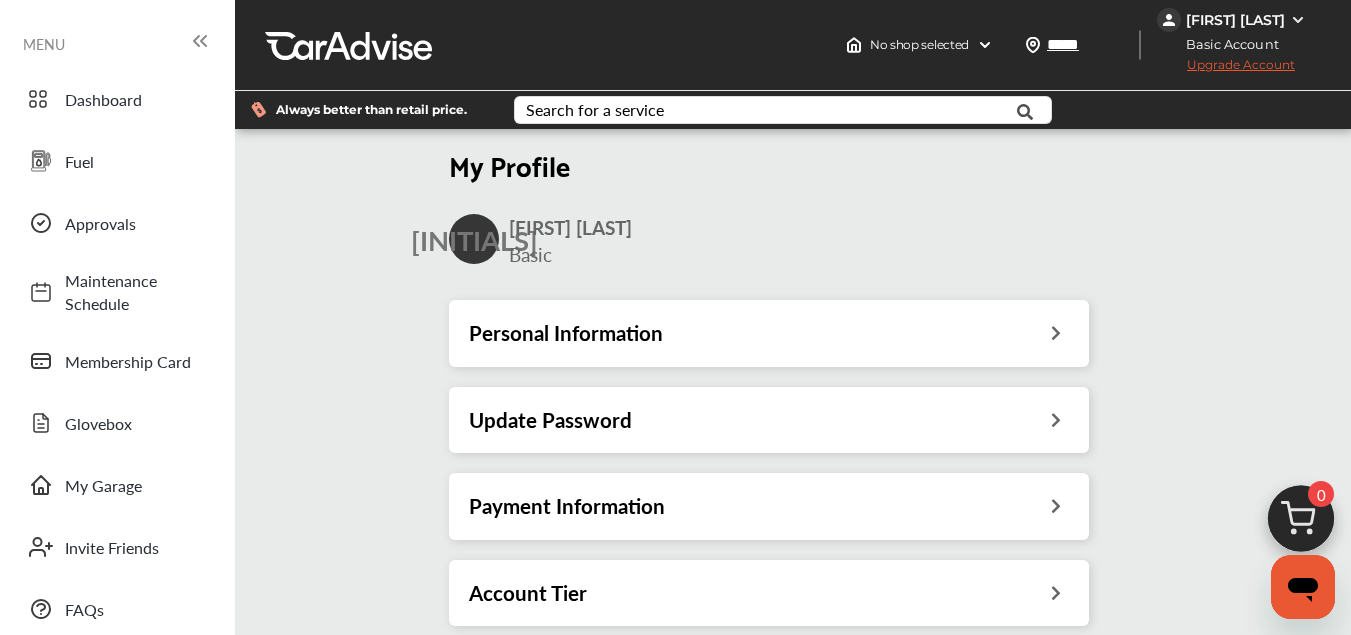 click at bounding box center (1056, 503) 